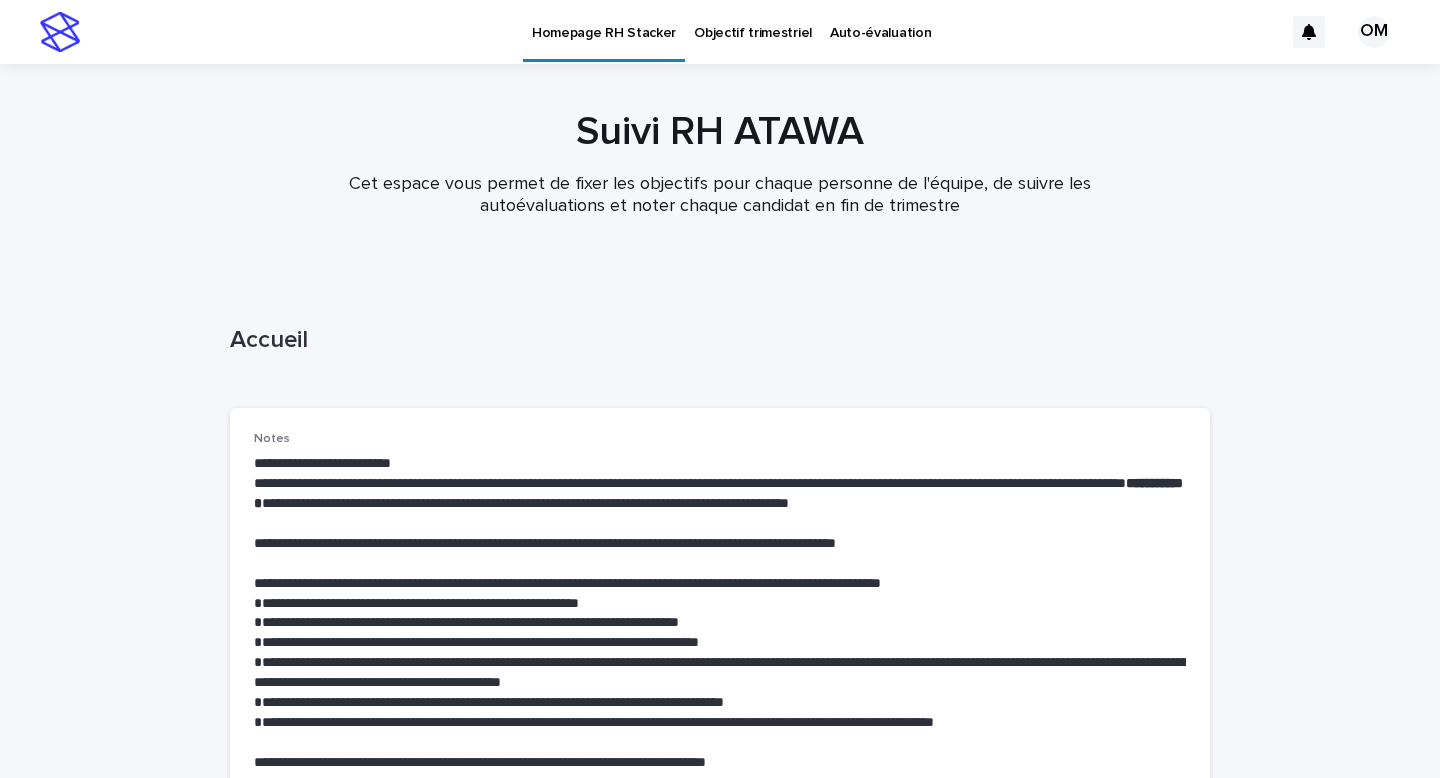 scroll, scrollTop: 0, scrollLeft: 0, axis: both 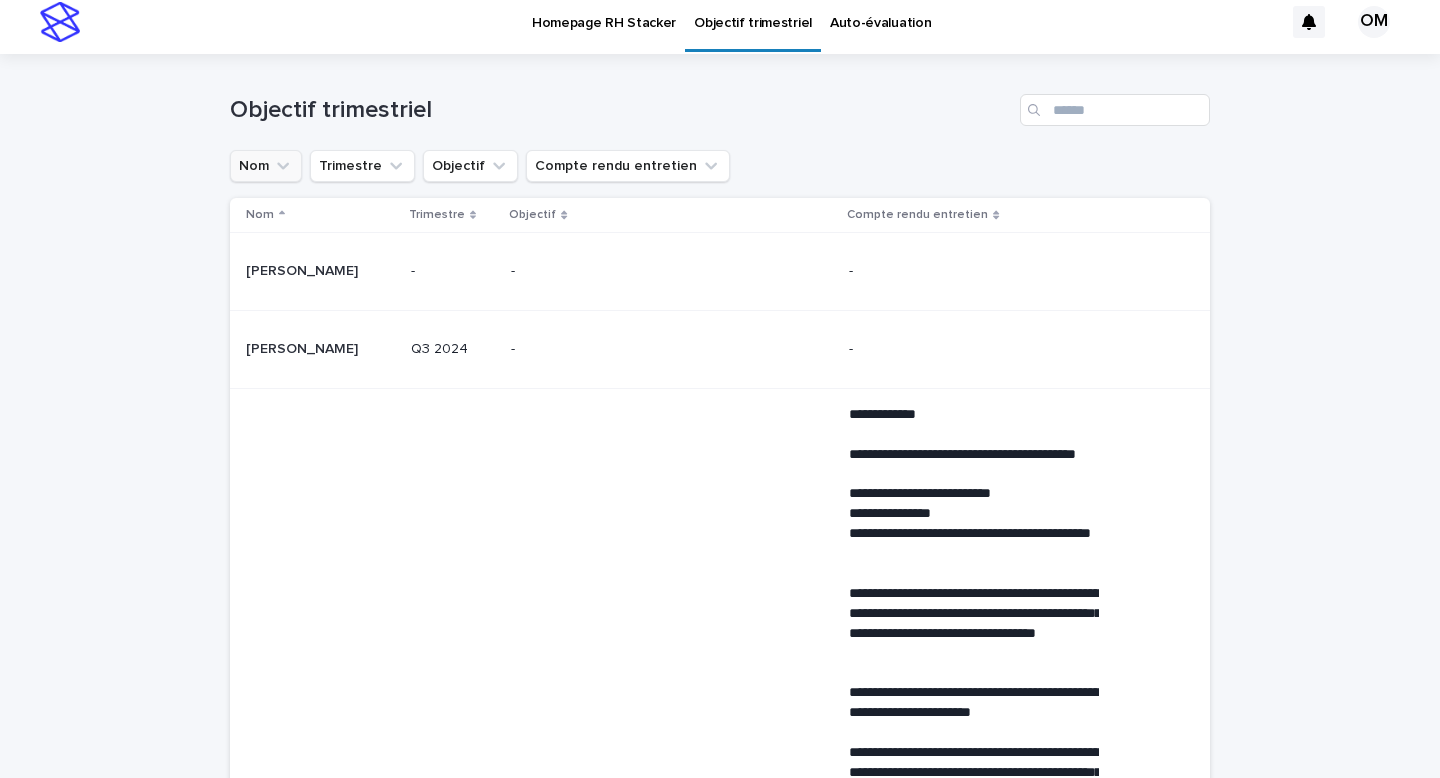 click on "Nom" at bounding box center [266, 166] 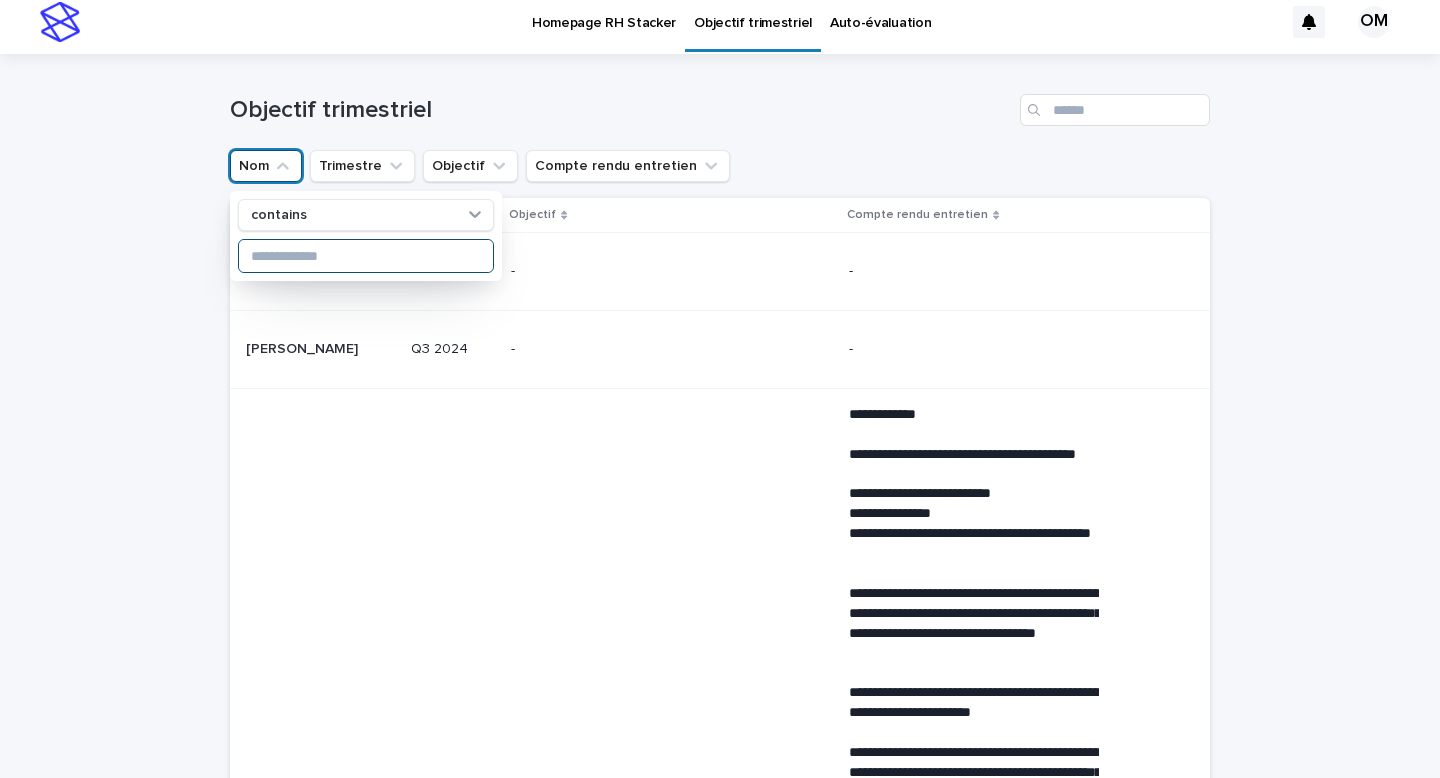 click at bounding box center [366, 256] 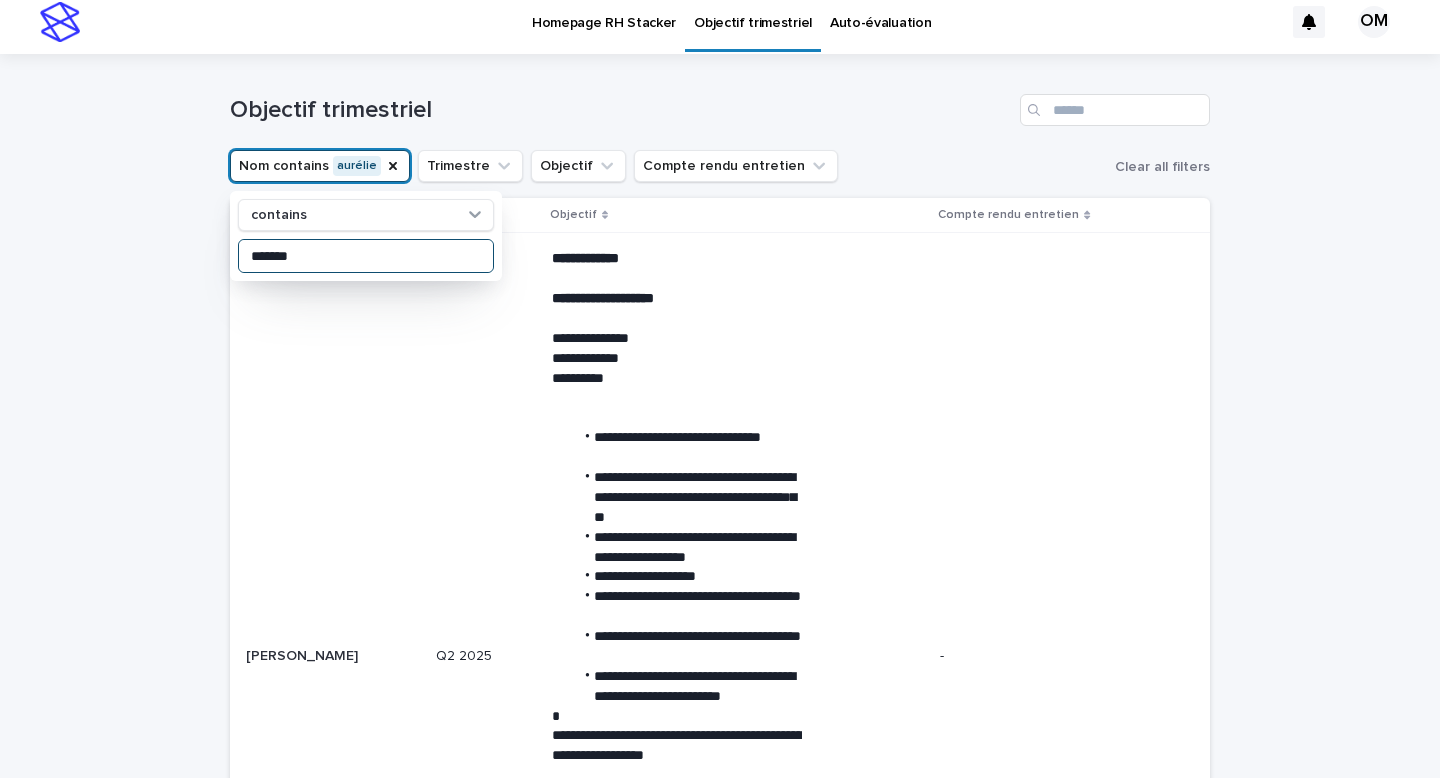 type on "*******" 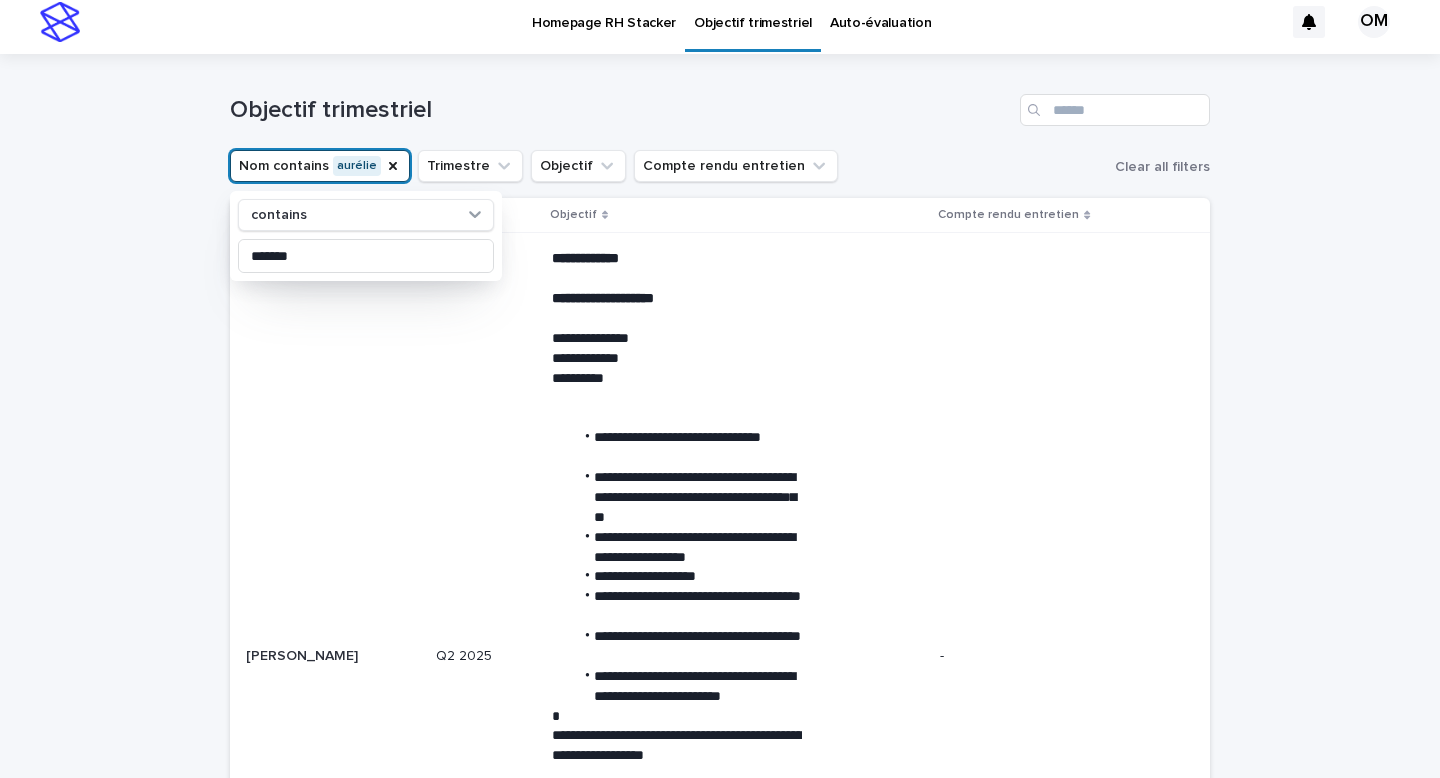 click on "**********" at bounding box center (720, 769) 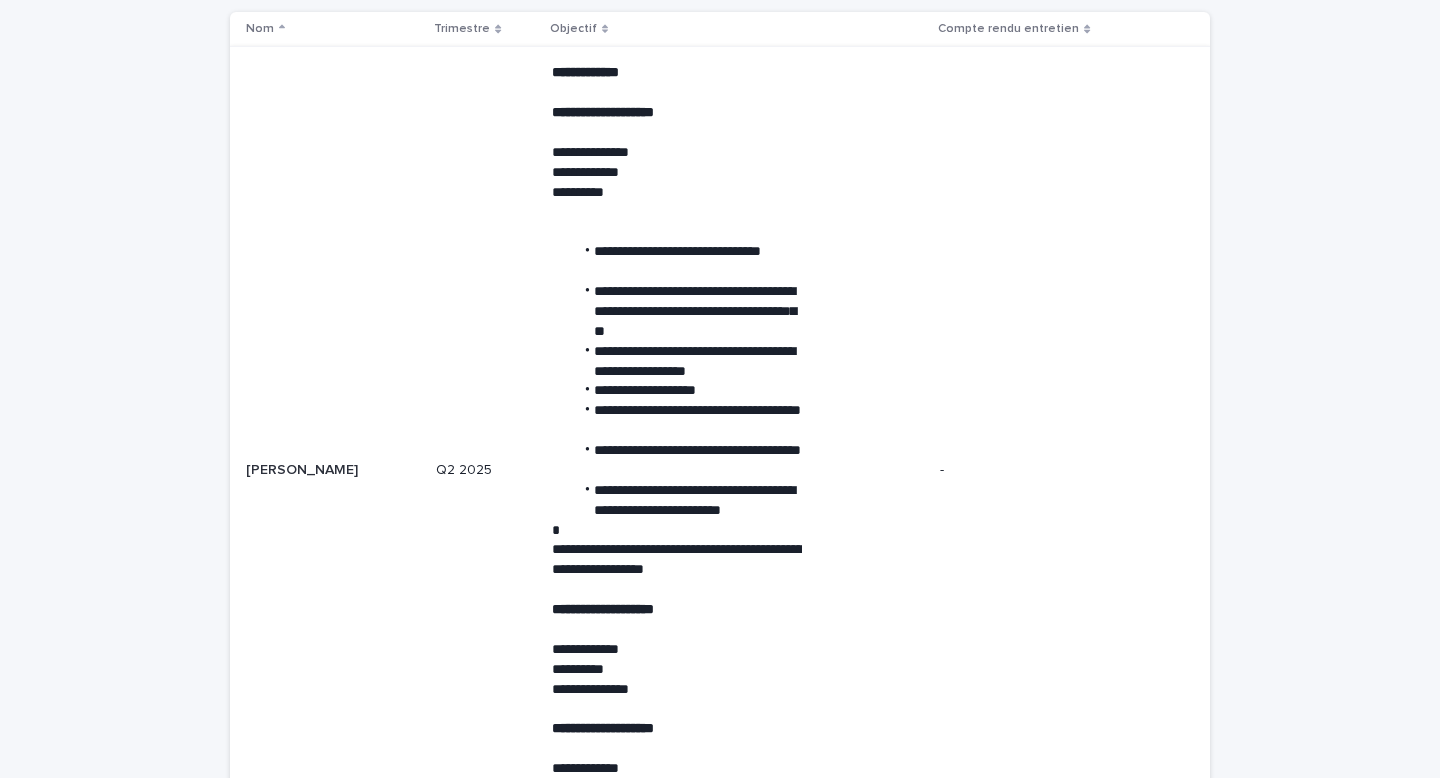 scroll, scrollTop: 220, scrollLeft: 0, axis: vertical 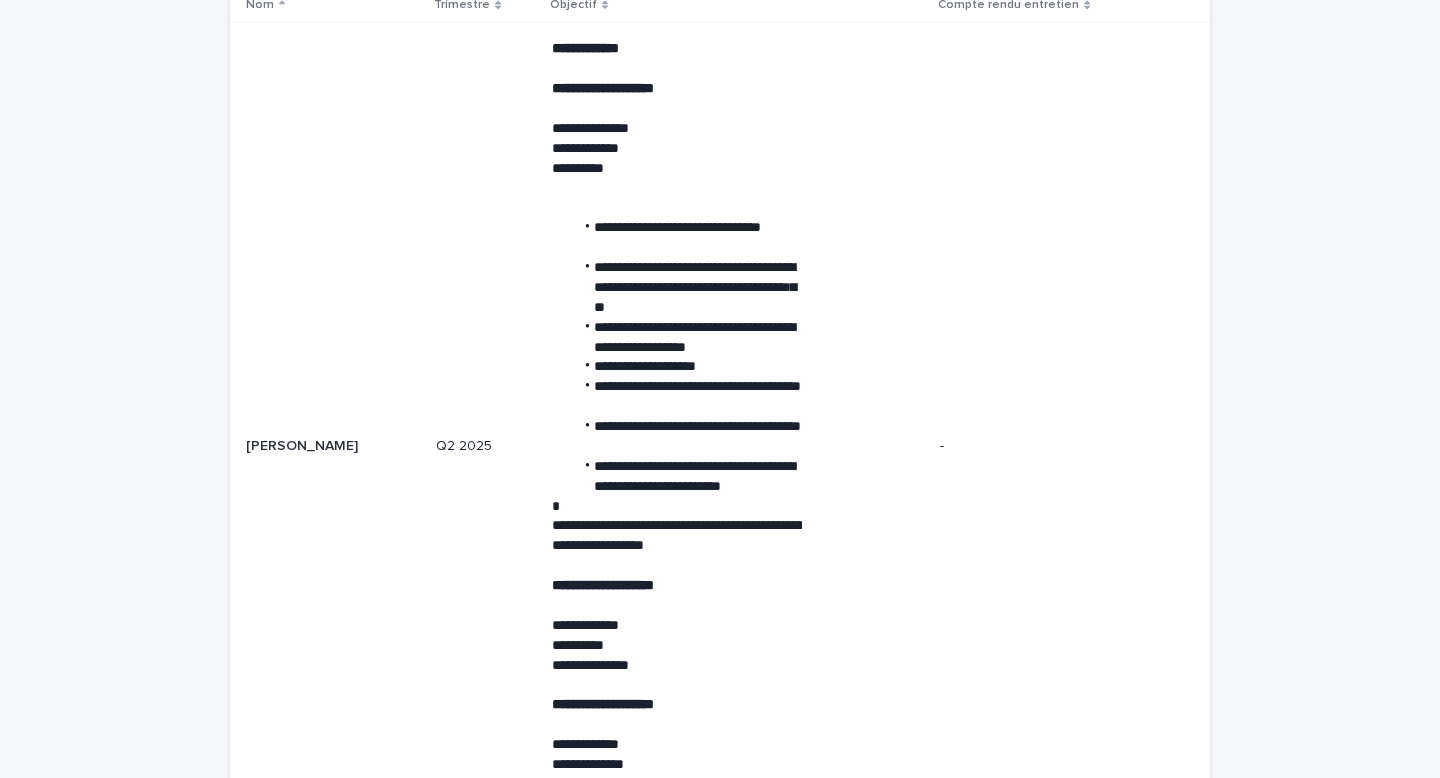click on "**********" at bounding box center (687, 397) 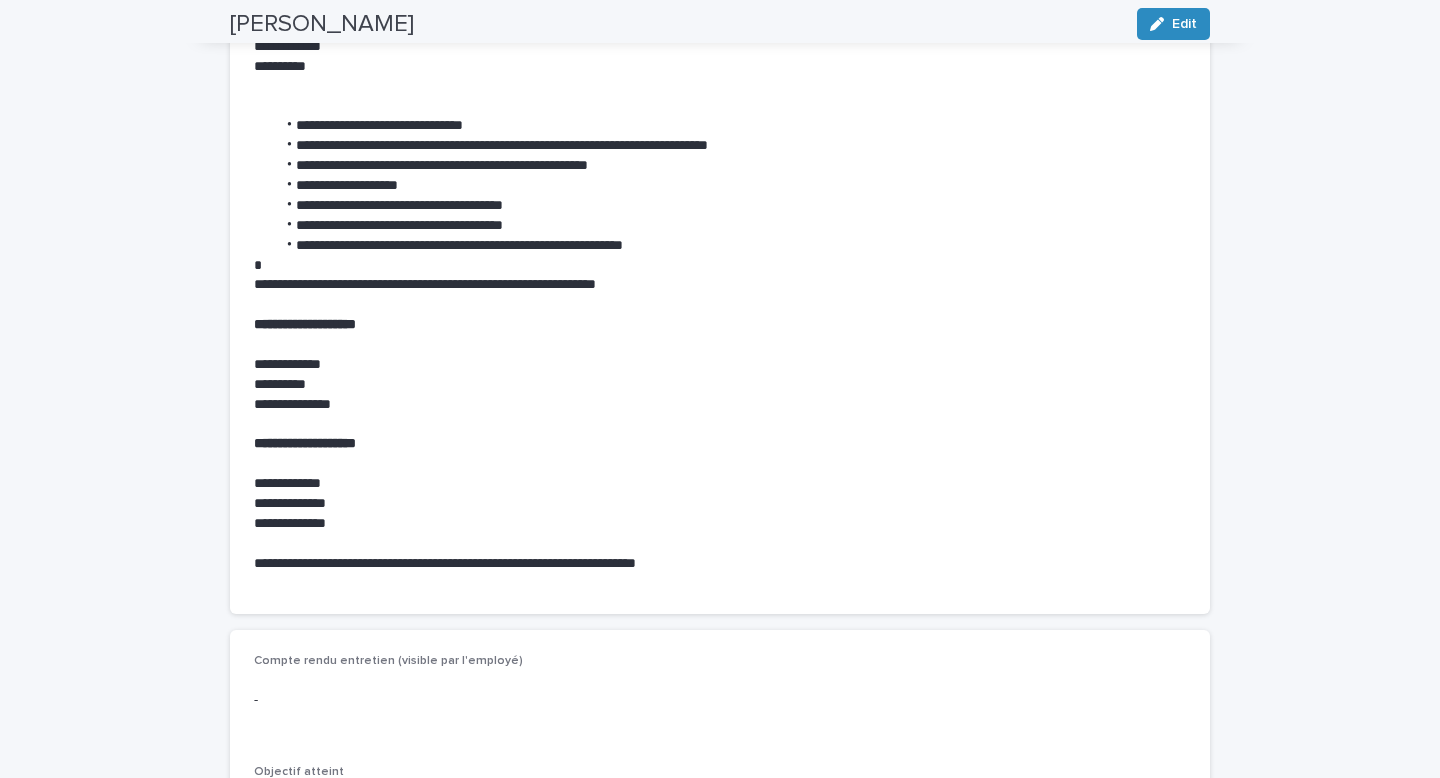scroll, scrollTop: 631, scrollLeft: 0, axis: vertical 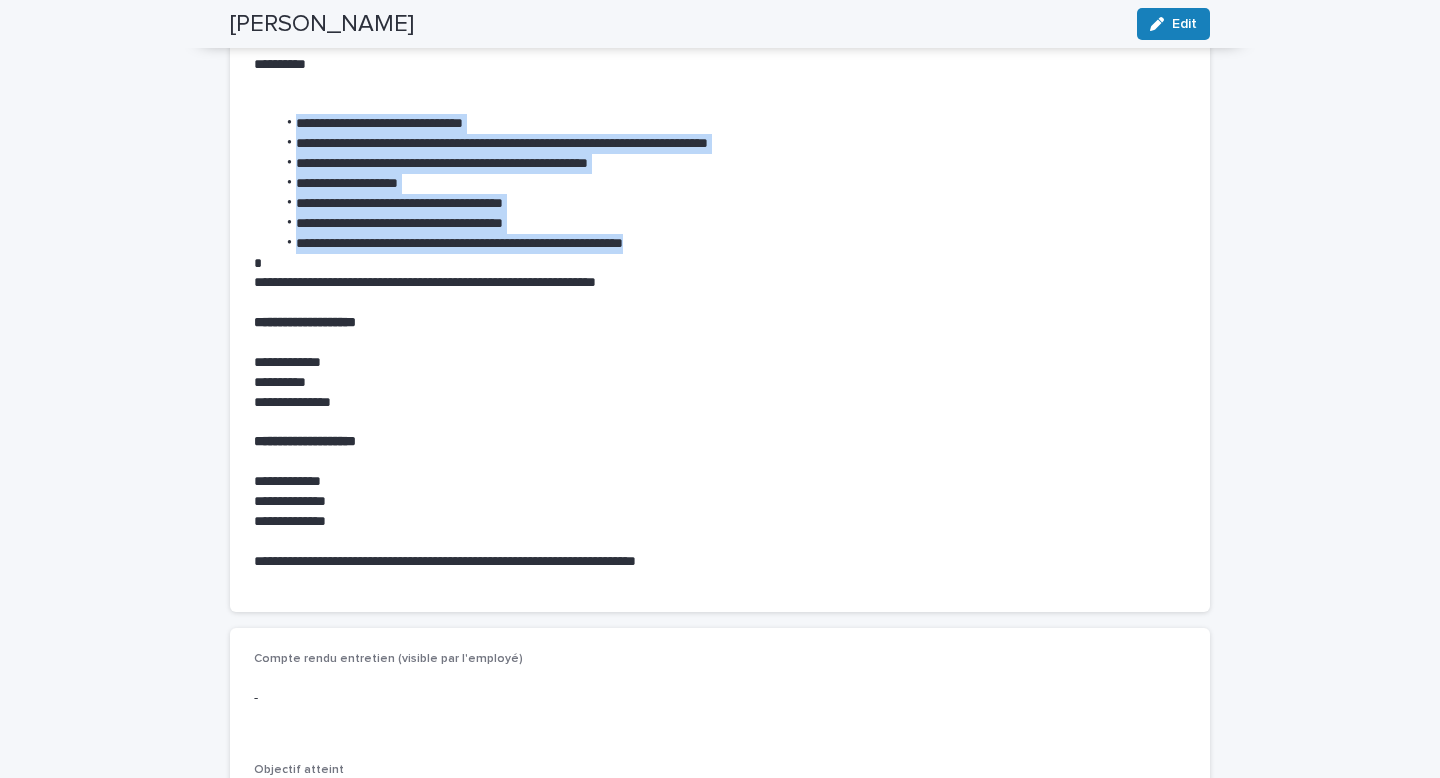 drag, startPoint x: 278, startPoint y: 98, endPoint x: 722, endPoint y: 220, distance: 460.4563 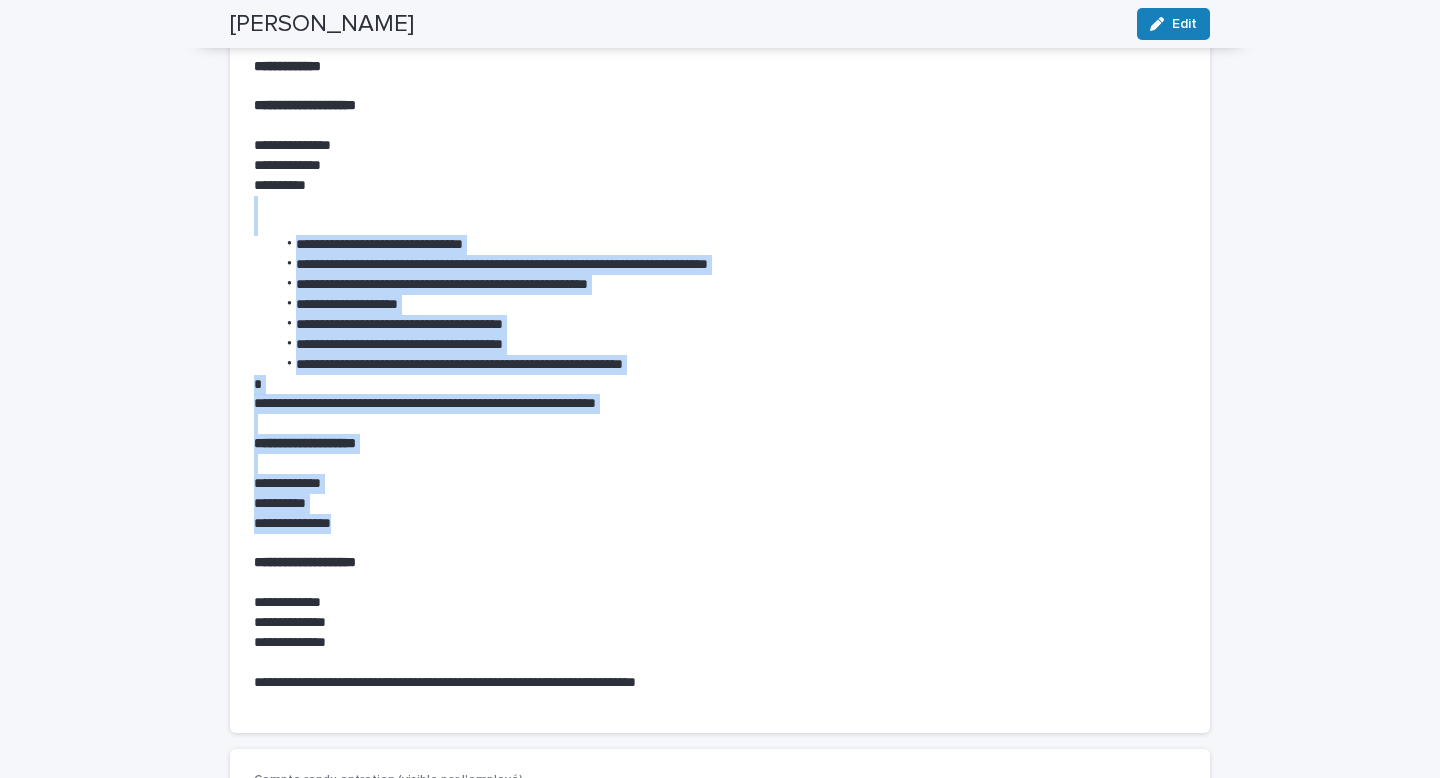 scroll, scrollTop: 456, scrollLeft: 0, axis: vertical 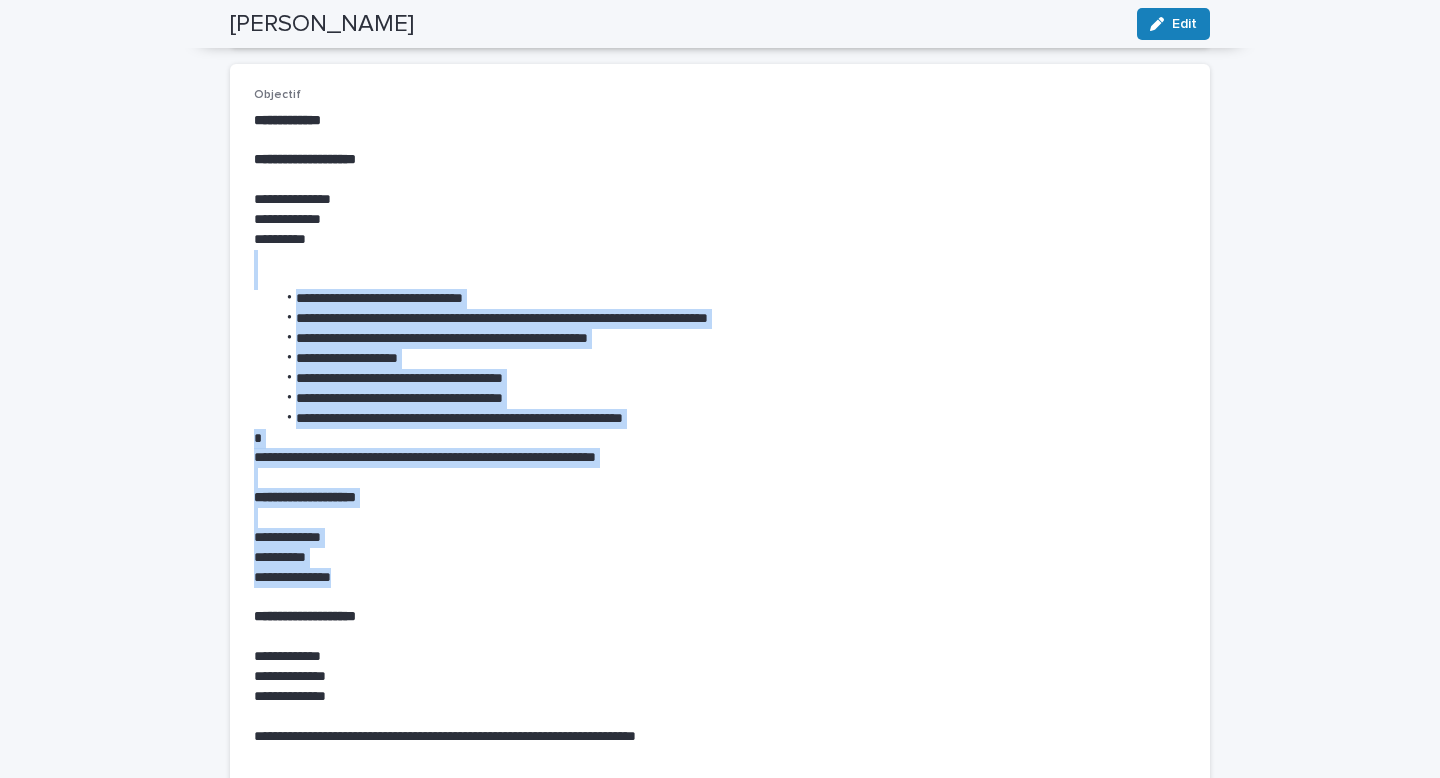 drag, startPoint x: 380, startPoint y: 383, endPoint x: 256, endPoint y: 247, distance: 184.04347 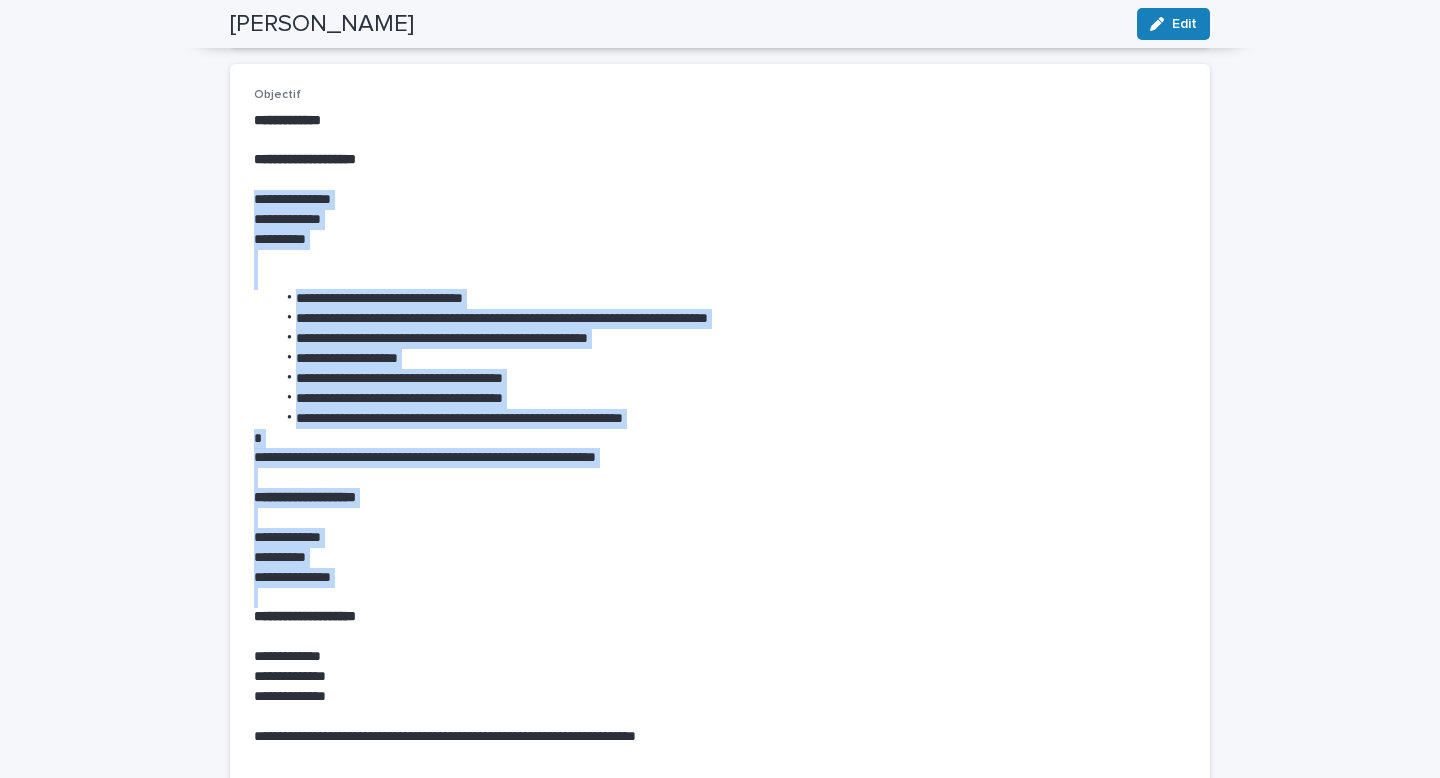 drag, startPoint x: 243, startPoint y: 170, endPoint x: 530, endPoint y: 570, distance: 492.30988 